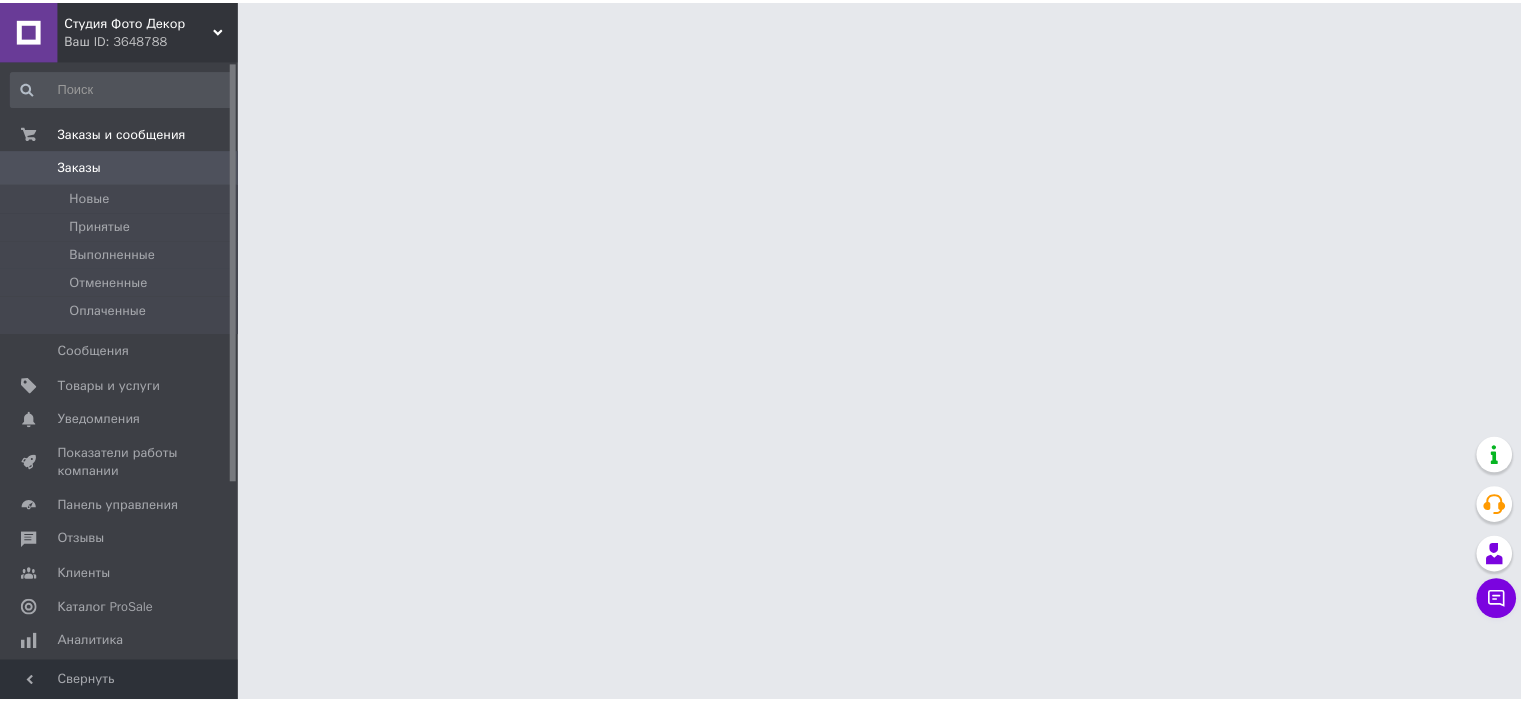 scroll, scrollTop: 0, scrollLeft: 0, axis: both 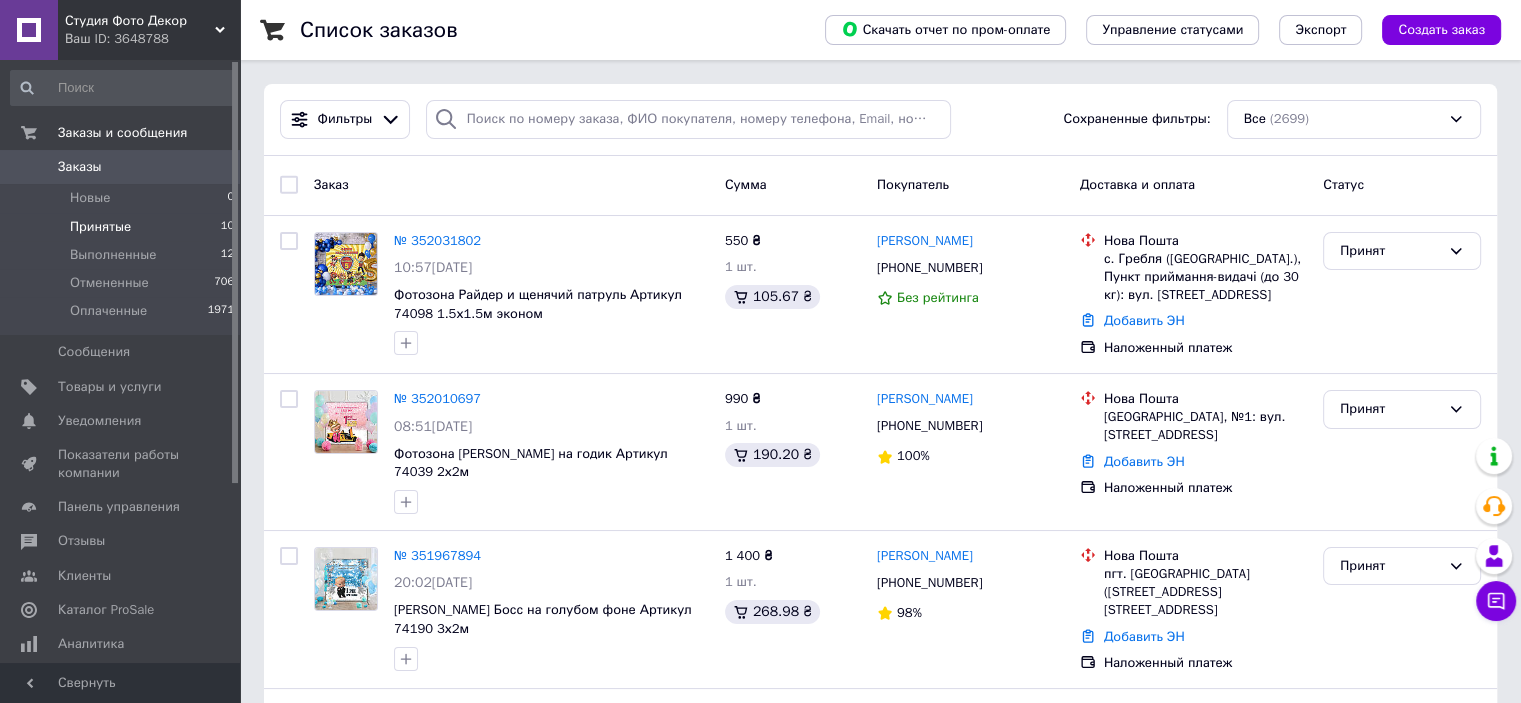 click on "Принятые 10" at bounding box center [123, 227] 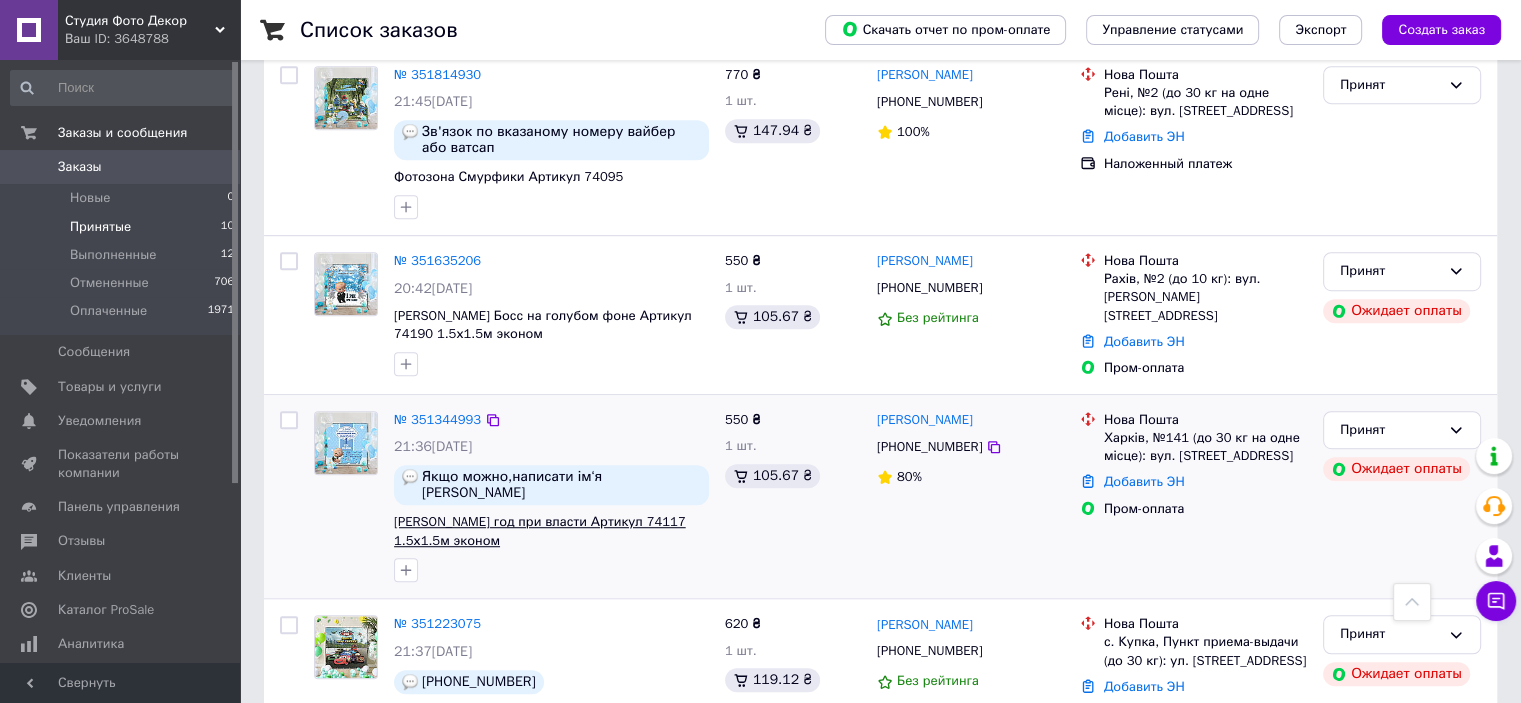 scroll, scrollTop: 1228, scrollLeft: 0, axis: vertical 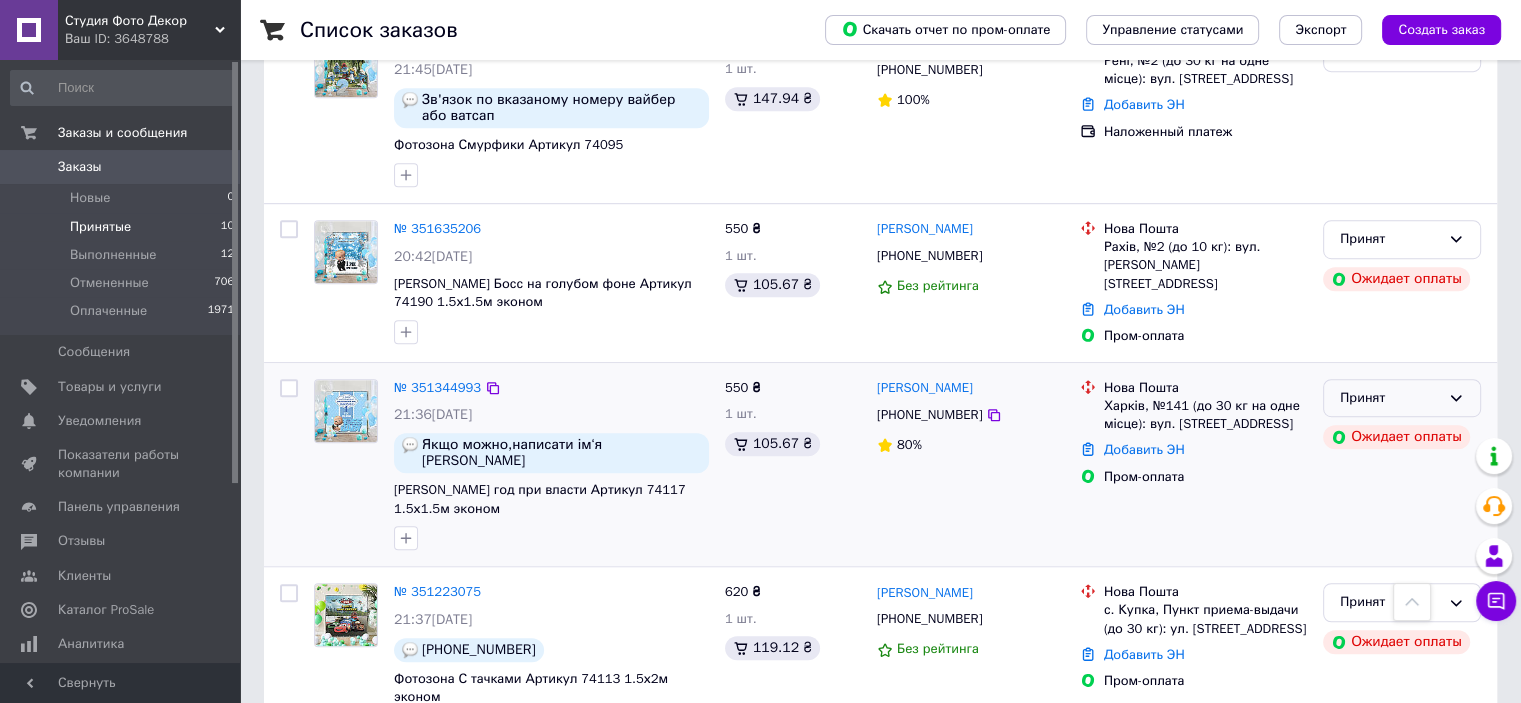 click on "Принят" at bounding box center (1390, 398) 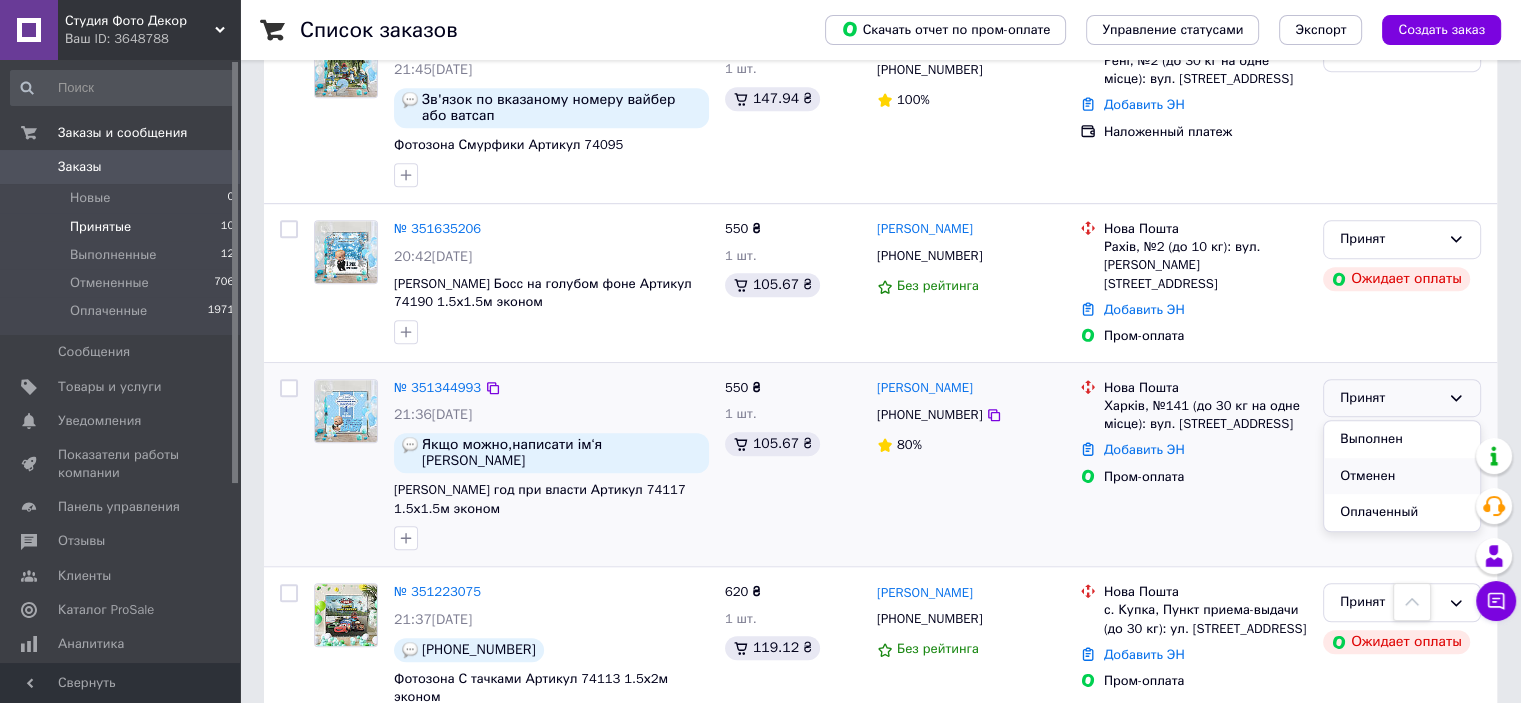 click on "Отменен" at bounding box center (1402, 476) 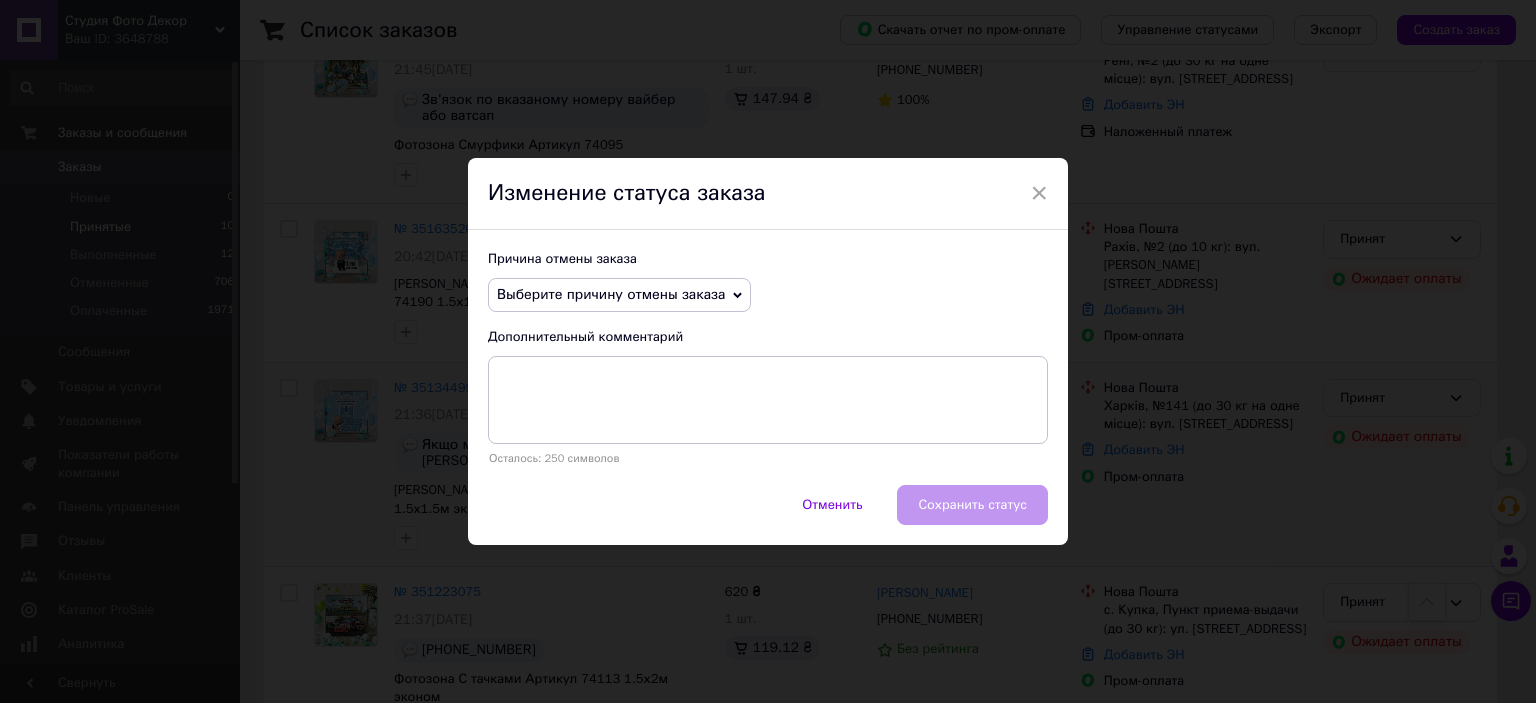 click on "Выберите причину отмены заказа" at bounding box center (611, 294) 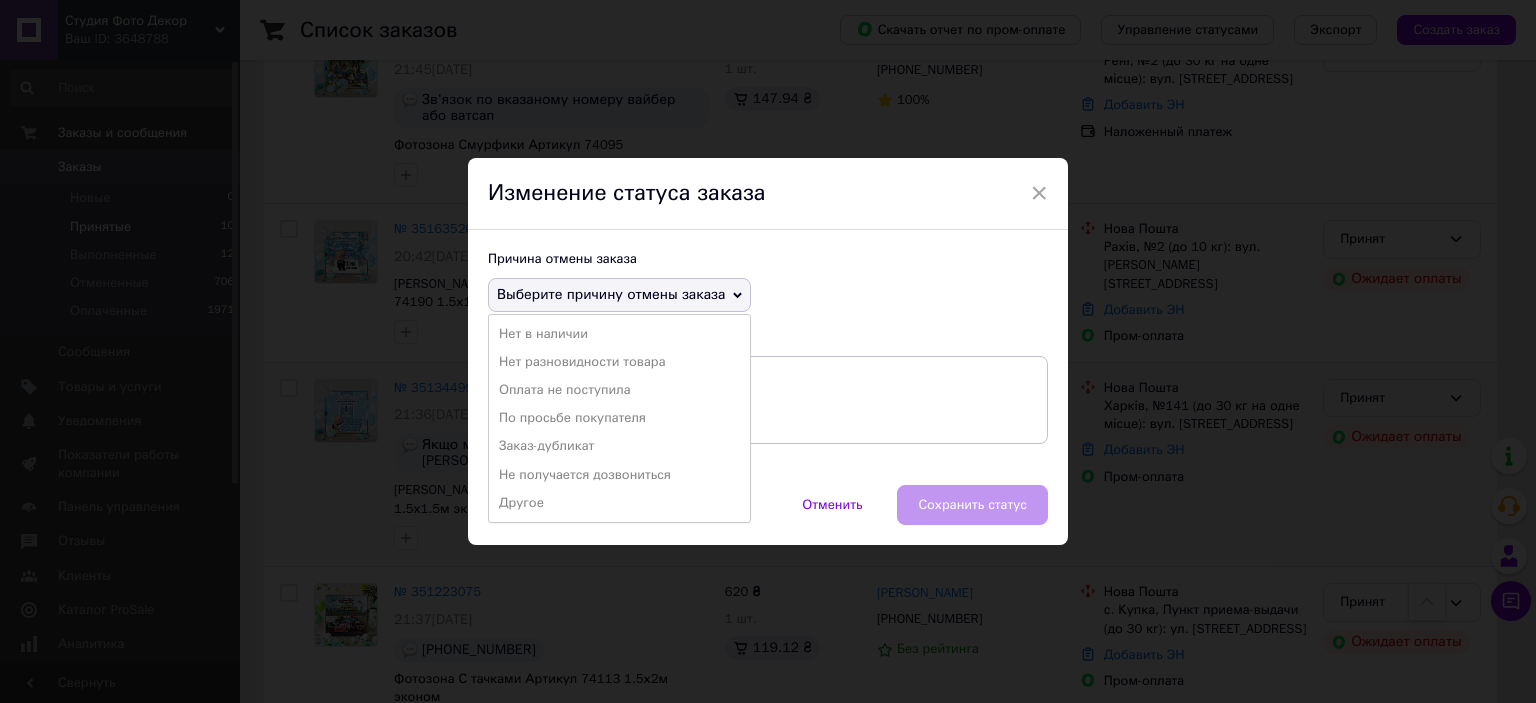 click on "Оплата не поступила" at bounding box center [619, 390] 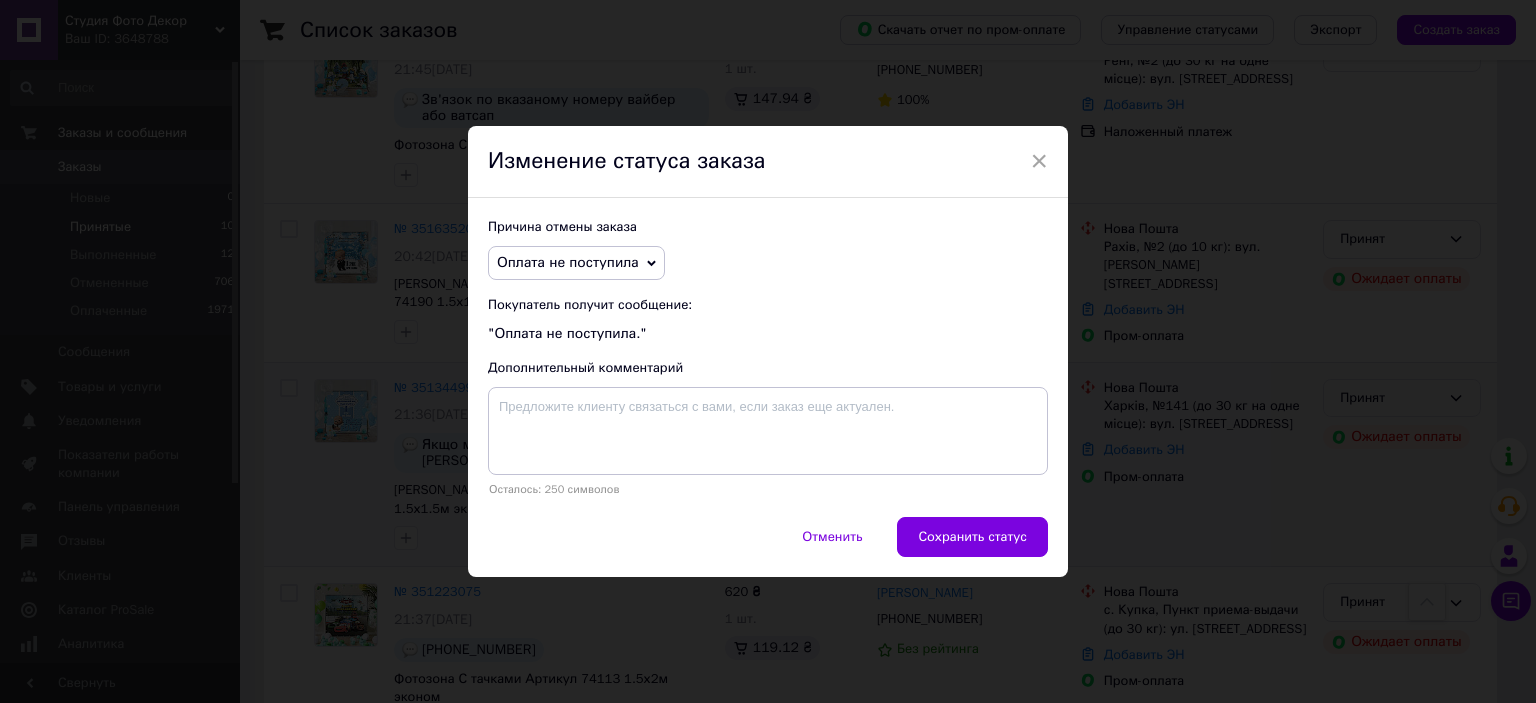 drag, startPoint x: 945, startPoint y: 532, endPoint x: 958, endPoint y: 524, distance: 15.264338 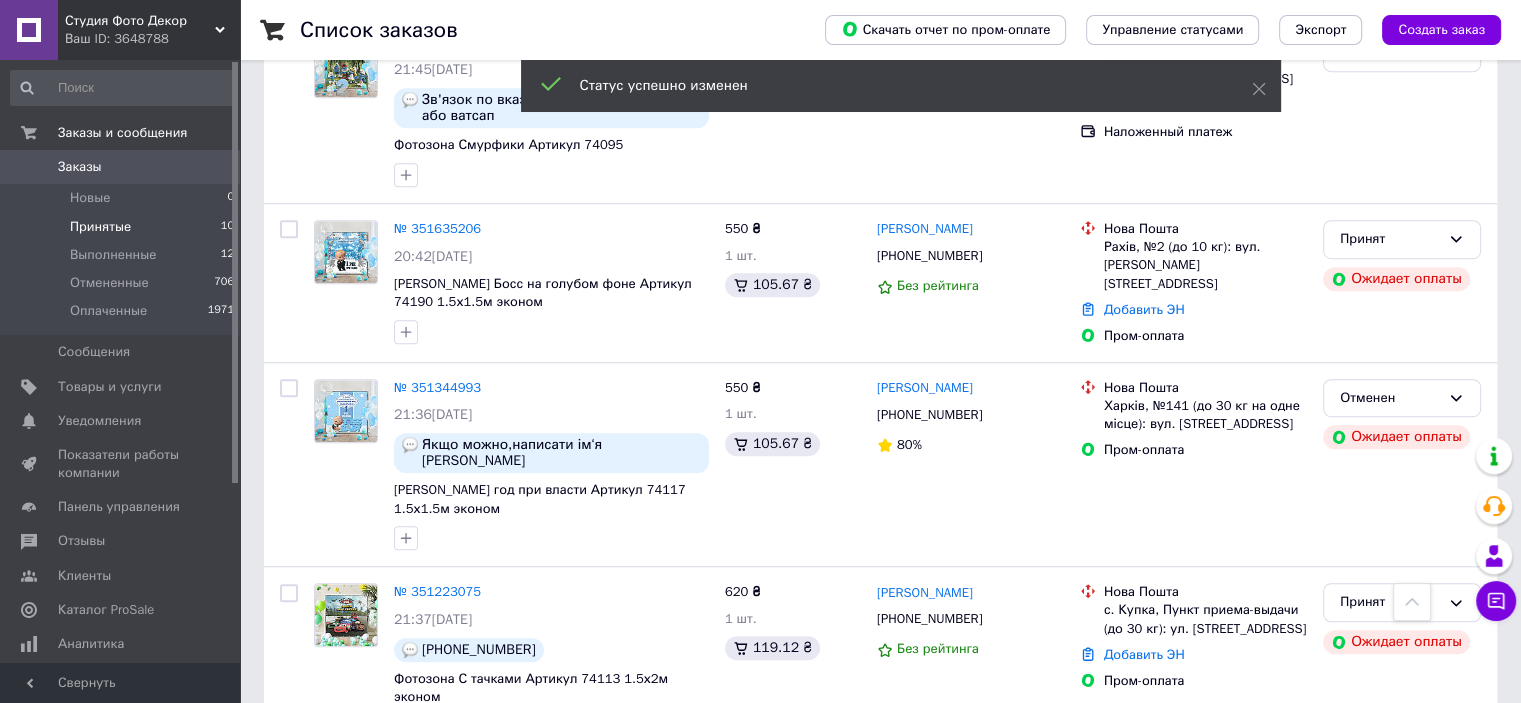 click on "[PERSON_NAME]" at bounding box center [925, 388] 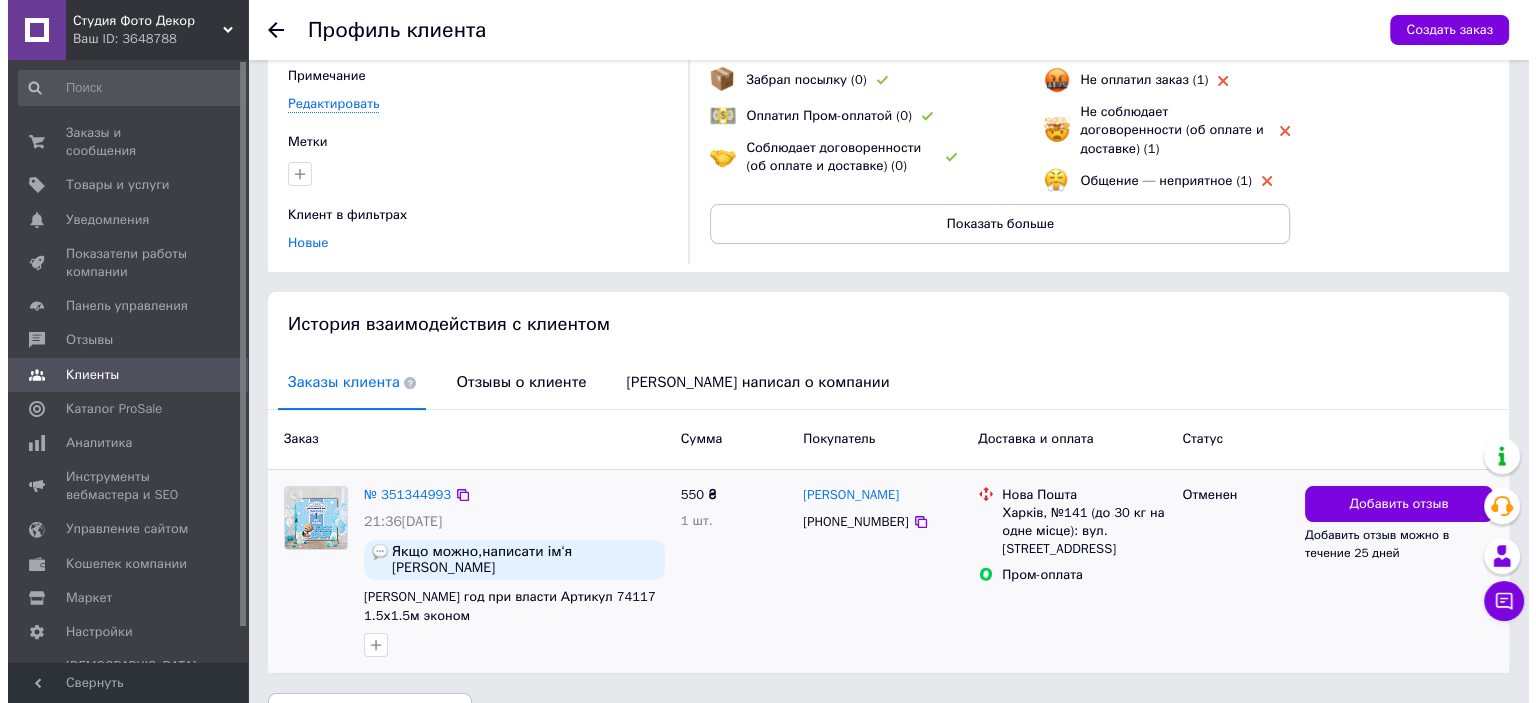 scroll, scrollTop: 204, scrollLeft: 0, axis: vertical 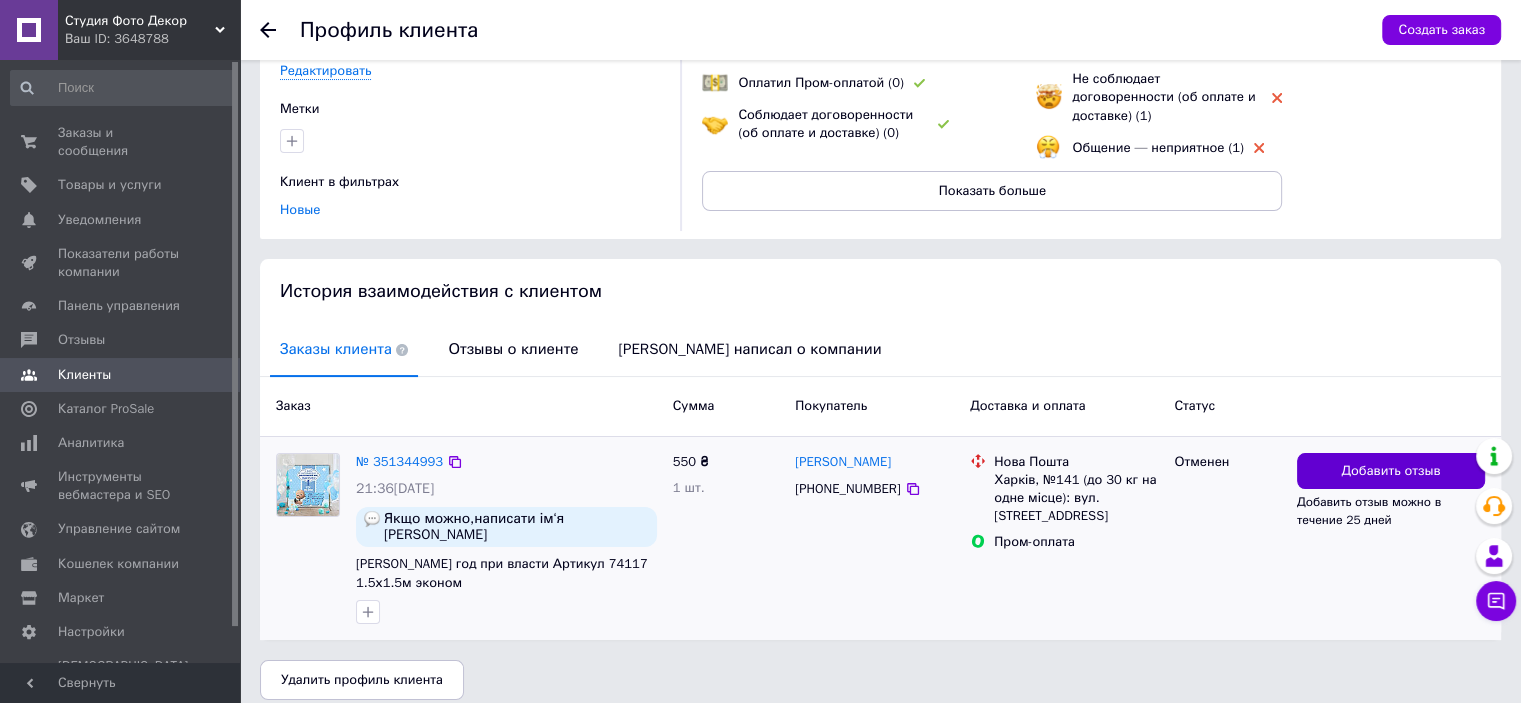 click on "Добавить отзыв" at bounding box center [1390, 471] 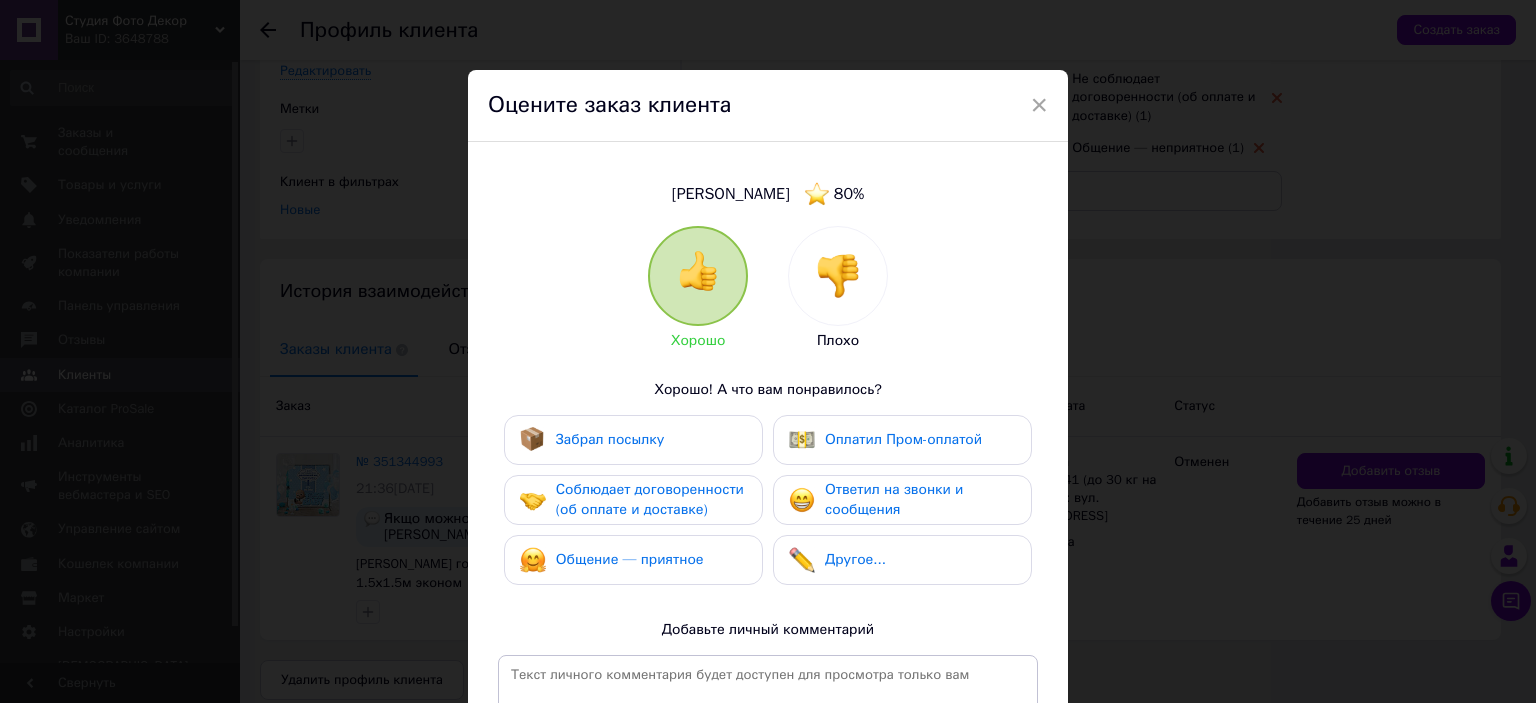 drag, startPoint x: 838, startPoint y: 282, endPoint x: 867, endPoint y: 331, distance: 56.938564 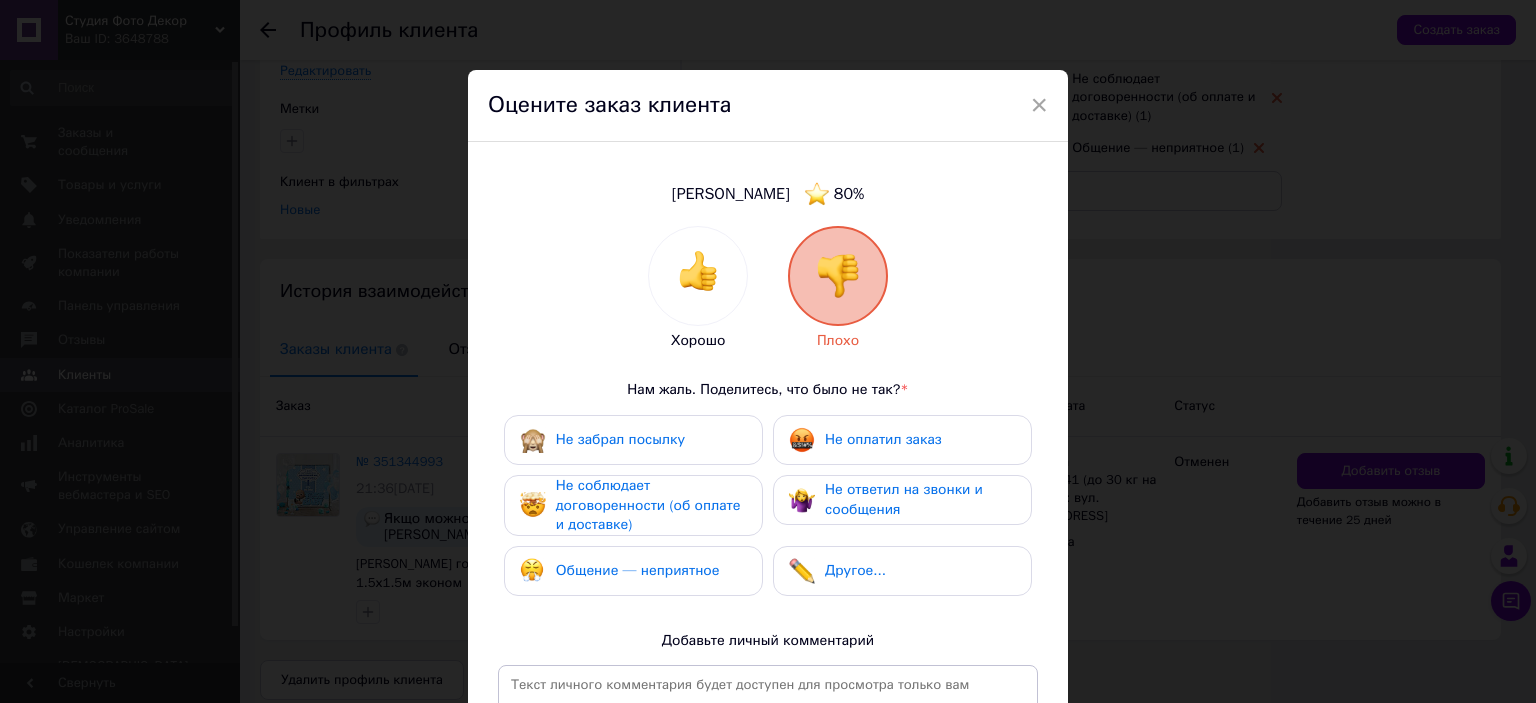 click on "Другое..." at bounding box center [902, 571] 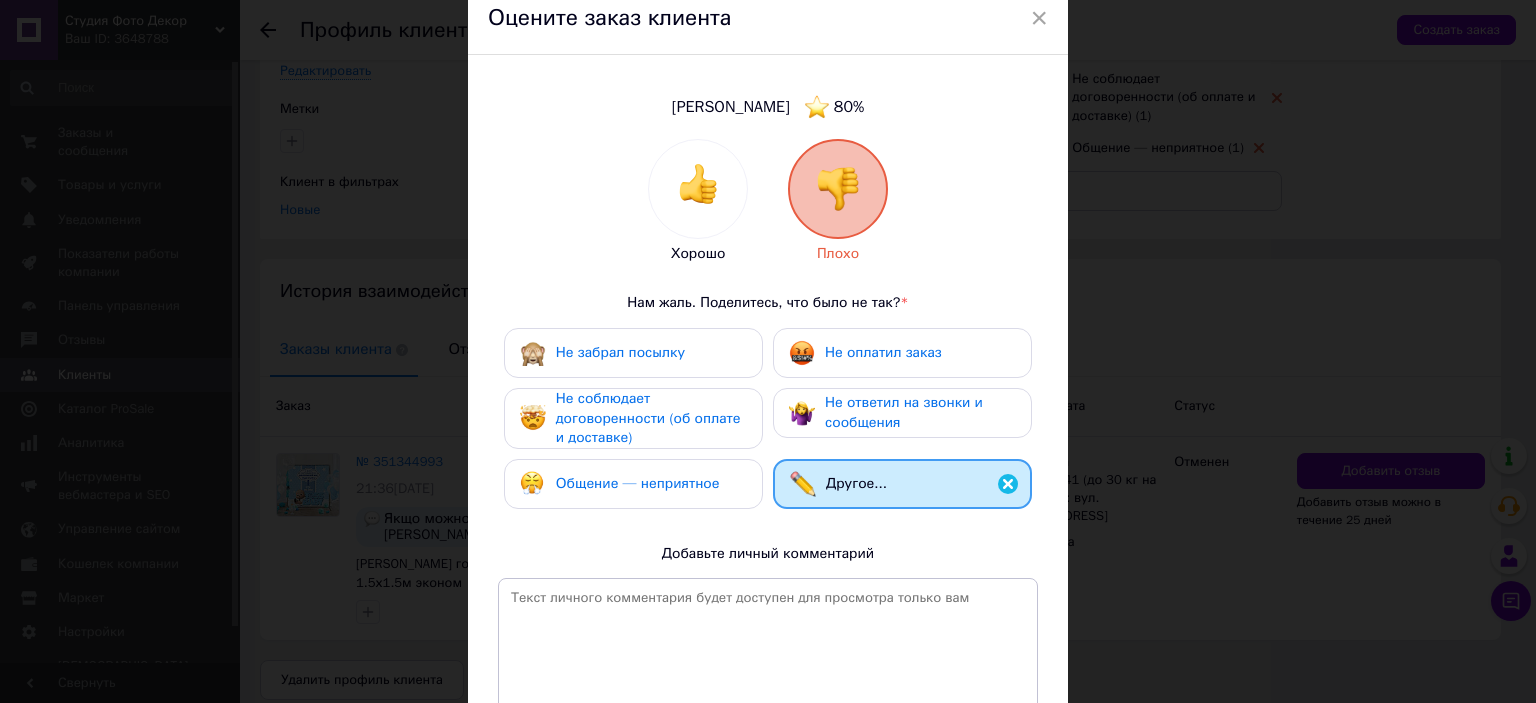 scroll, scrollTop: 293, scrollLeft: 0, axis: vertical 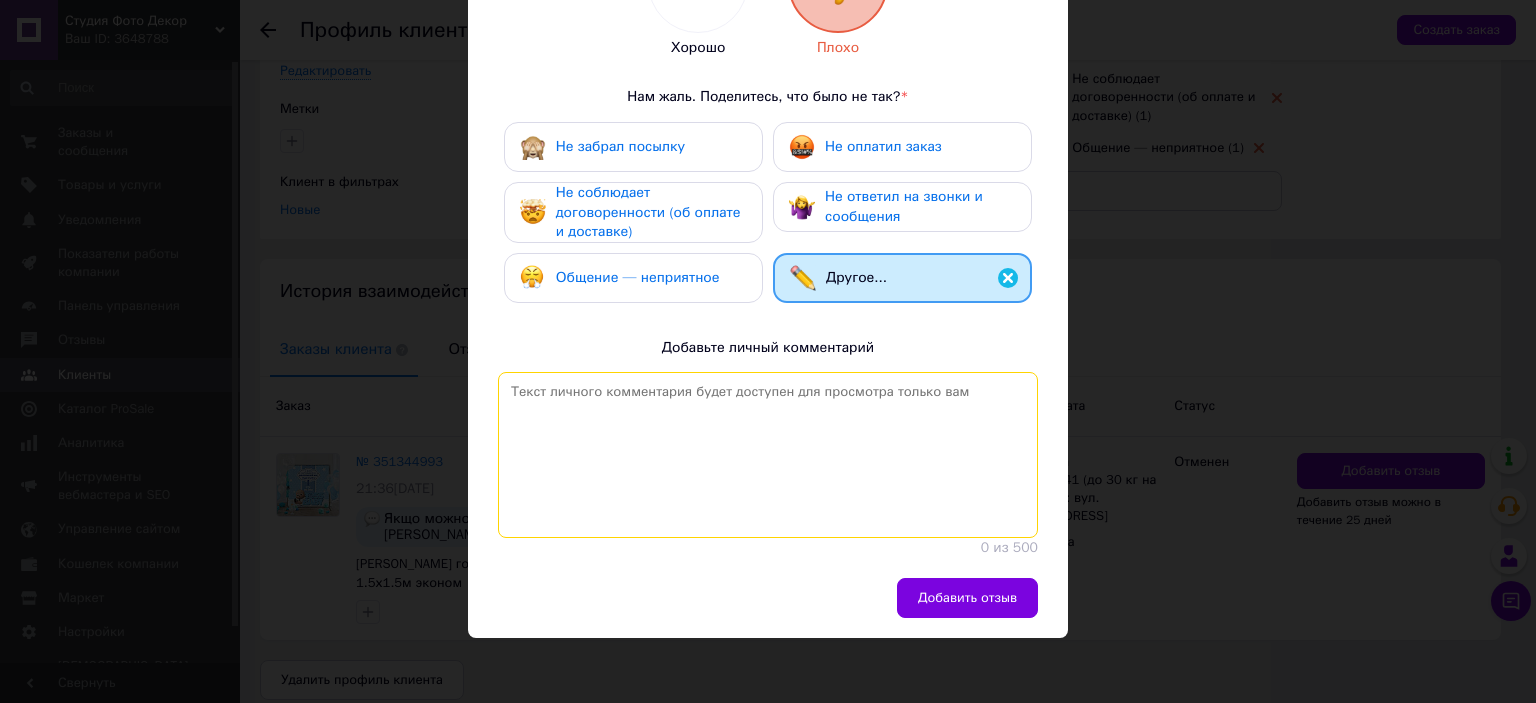 click at bounding box center (768, 455) 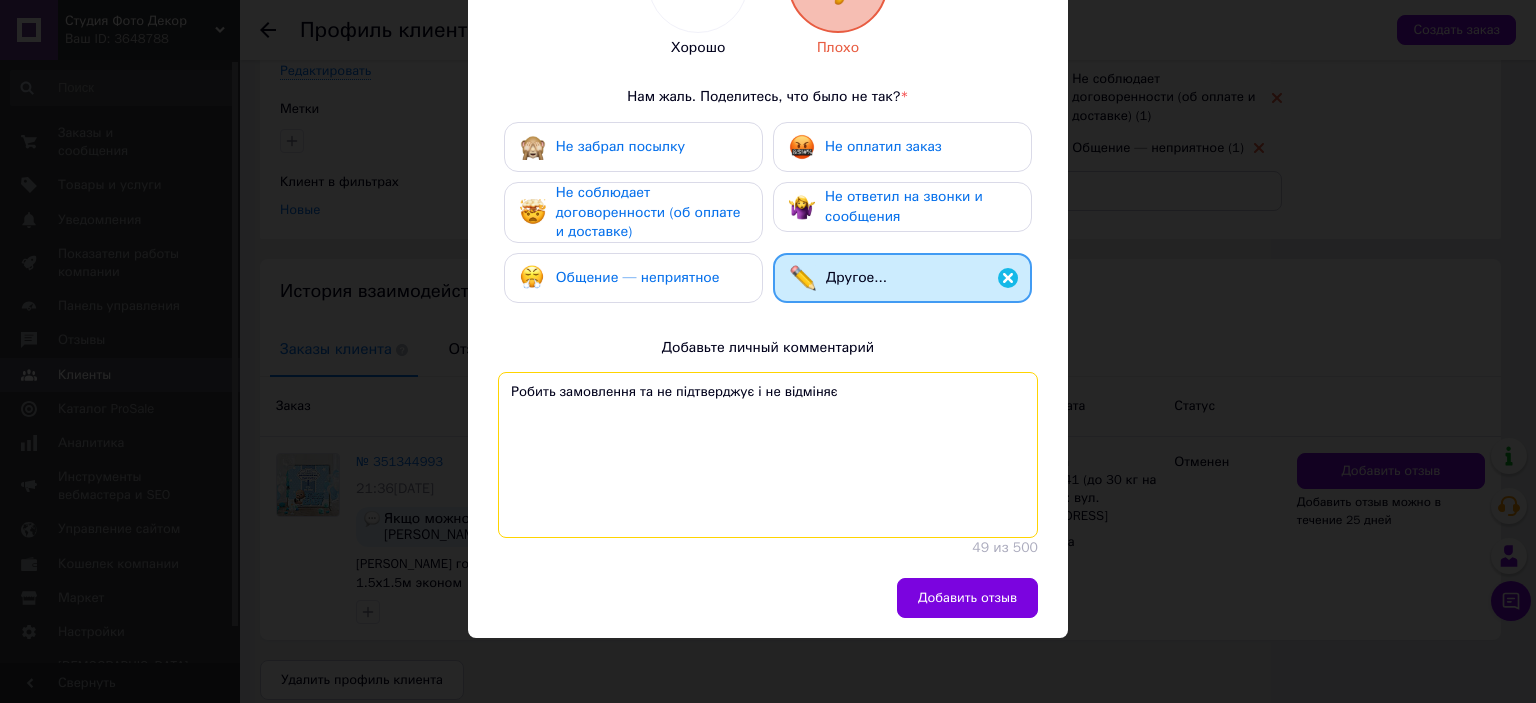 drag, startPoint x: 824, startPoint y: 396, endPoint x: 499, endPoint y: 390, distance: 325.0554 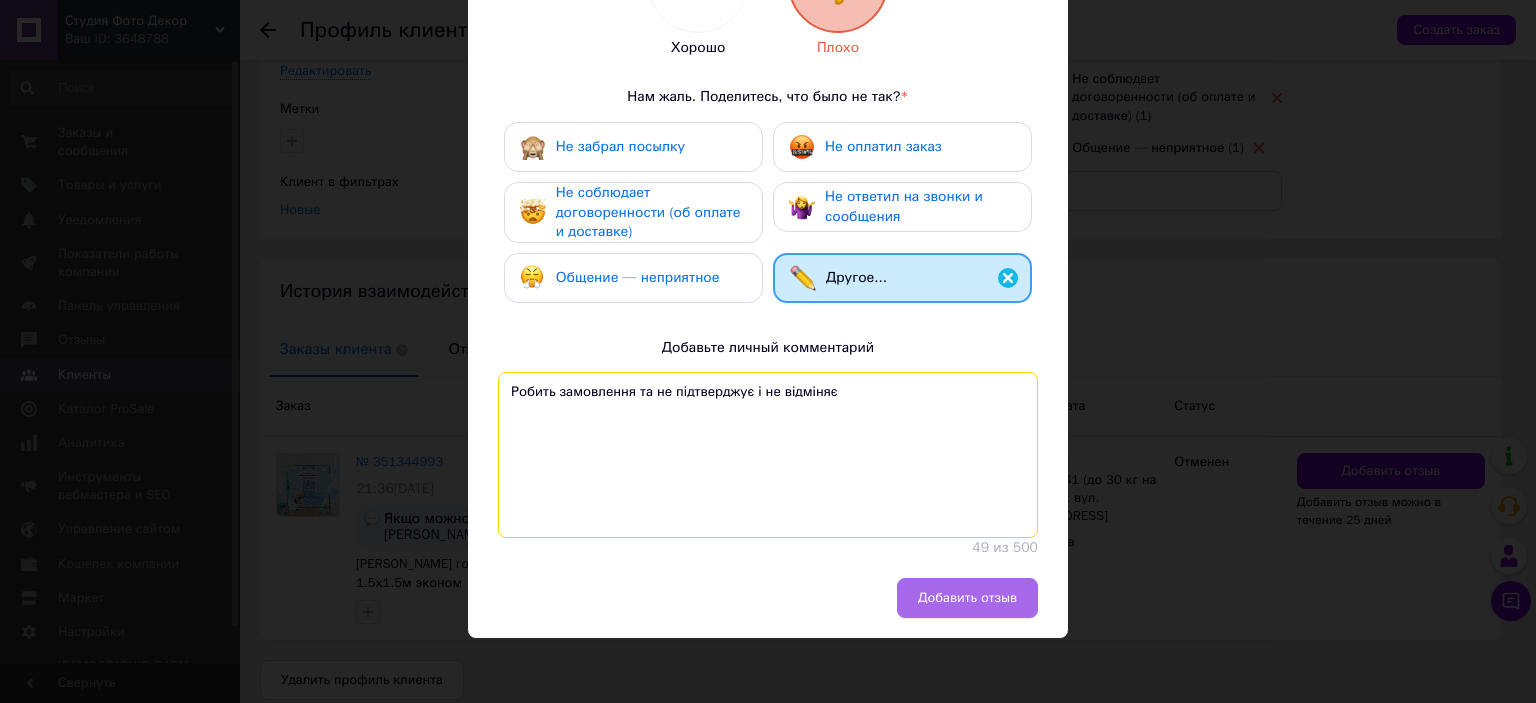 type on "Робить замовлення та не підтверджує і не відміняє" 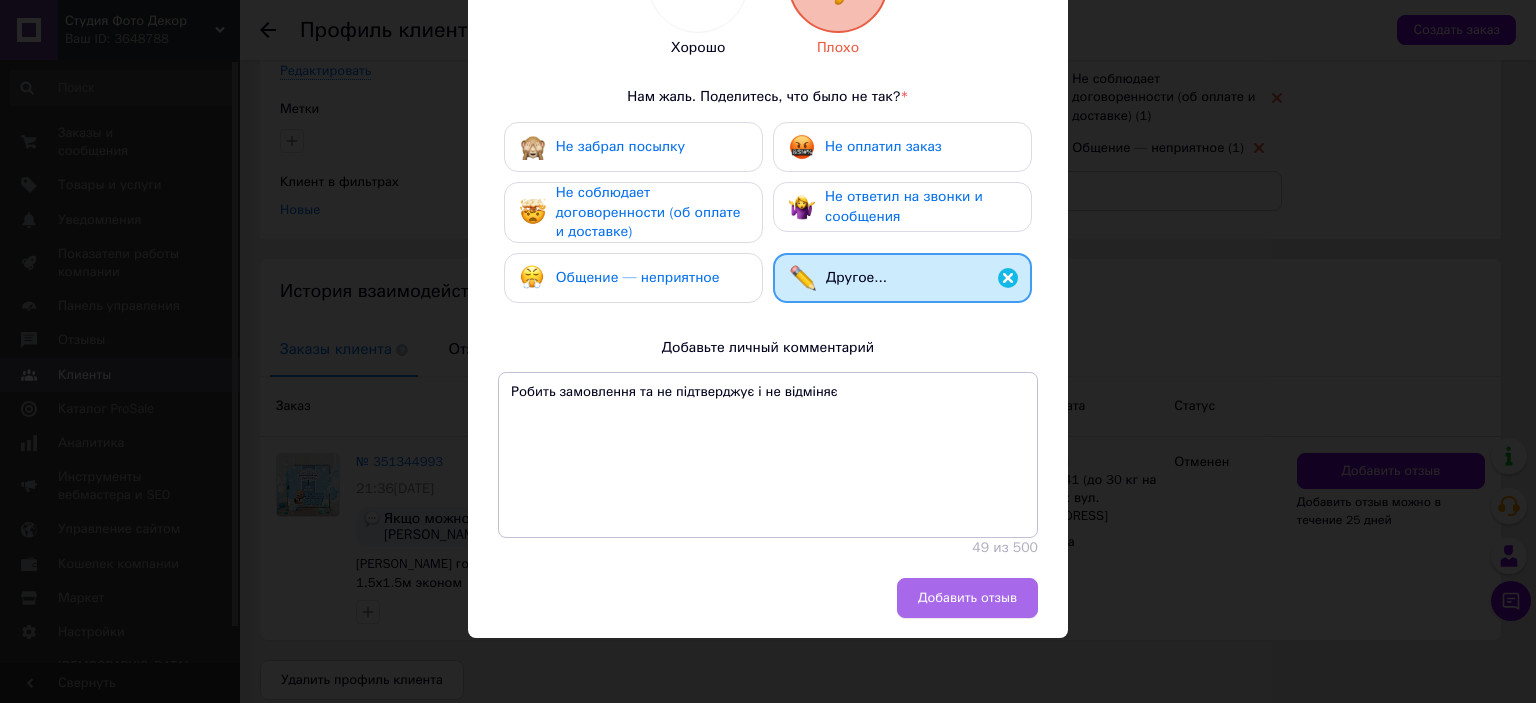 click on "Добавить отзыв" at bounding box center (967, 598) 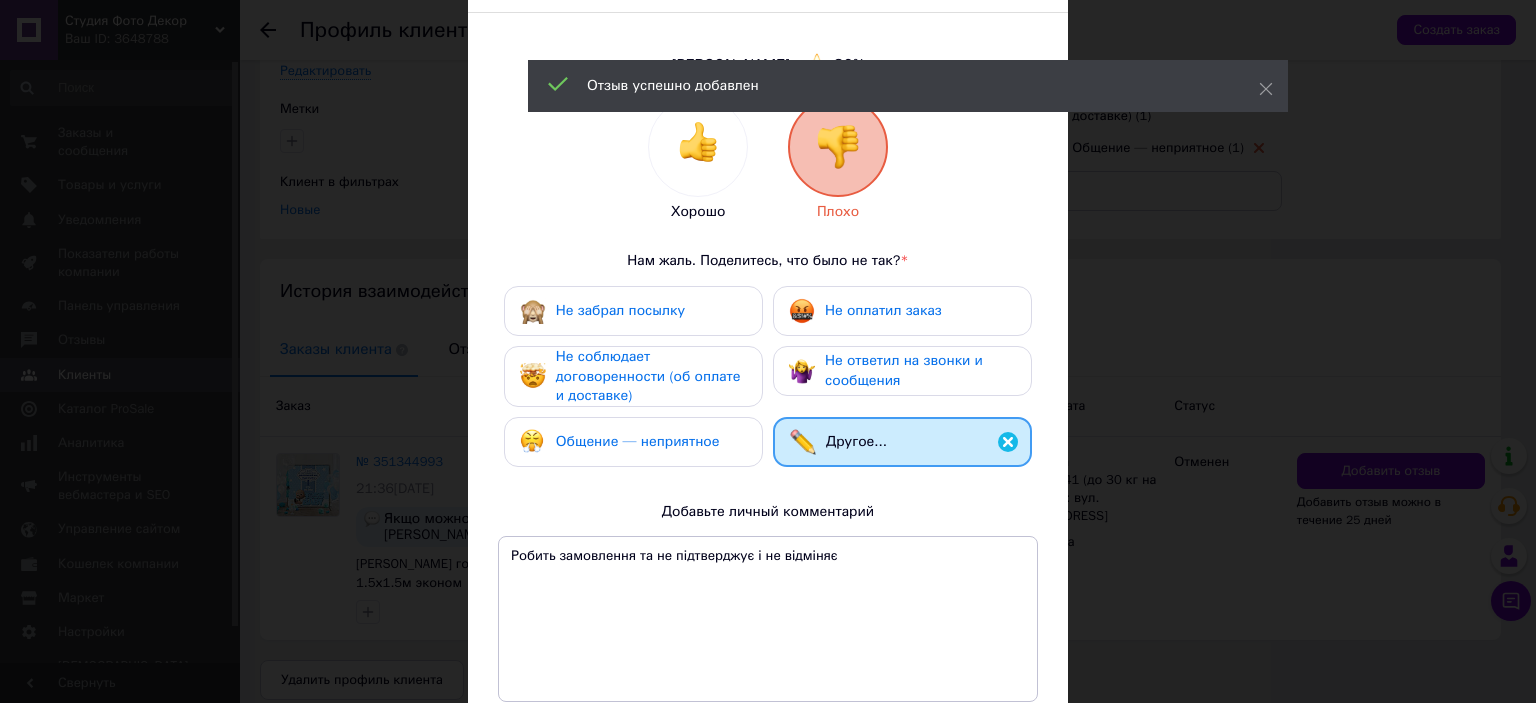 scroll, scrollTop: 0, scrollLeft: 0, axis: both 